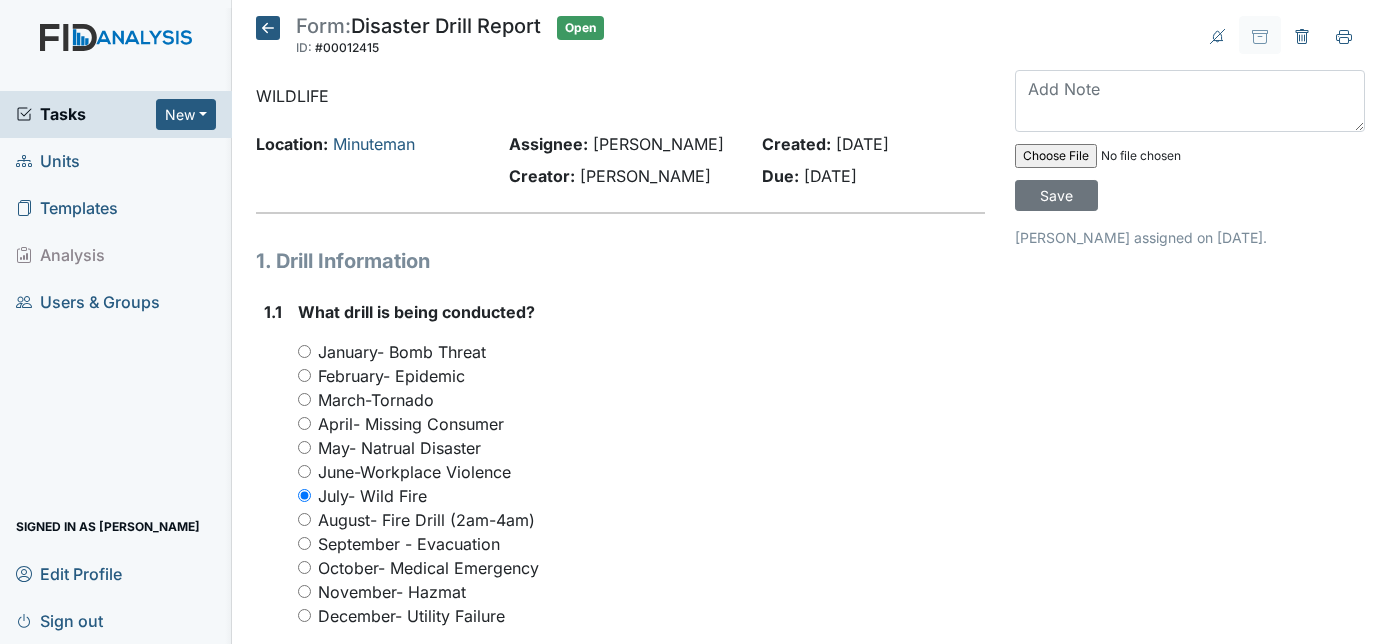 scroll, scrollTop: 0, scrollLeft: 0, axis: both 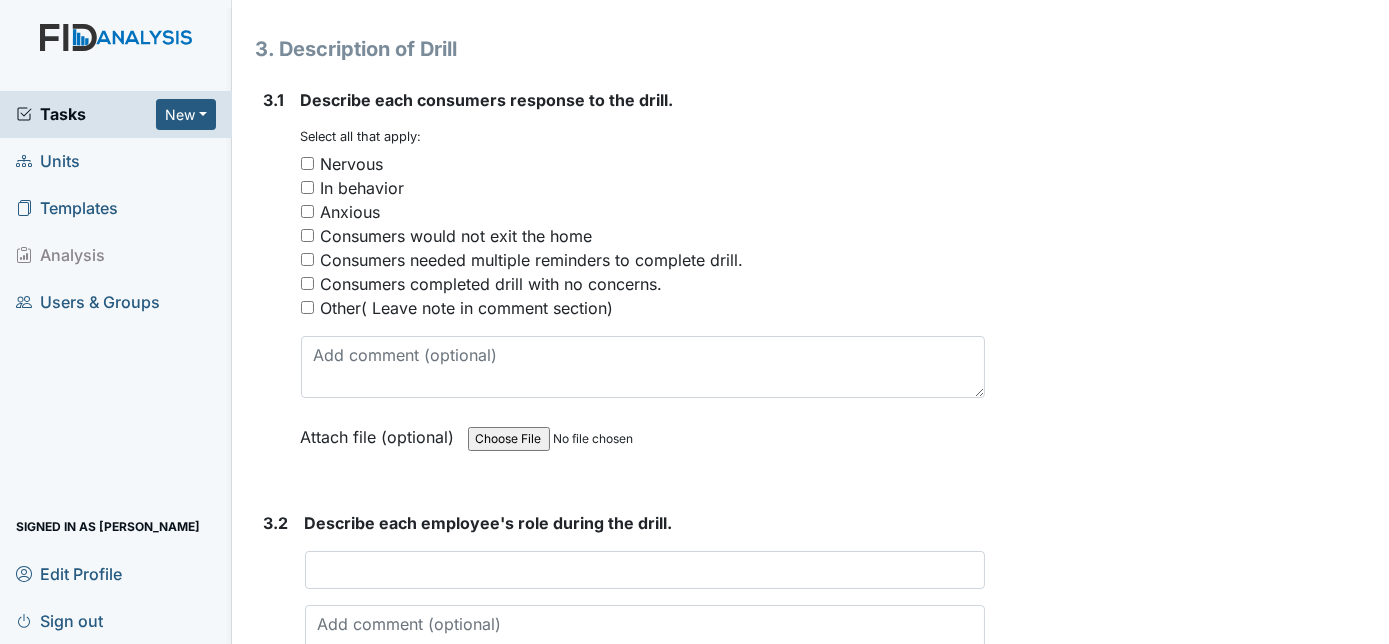 click on "Nervous" at bounding box center (643, 164) 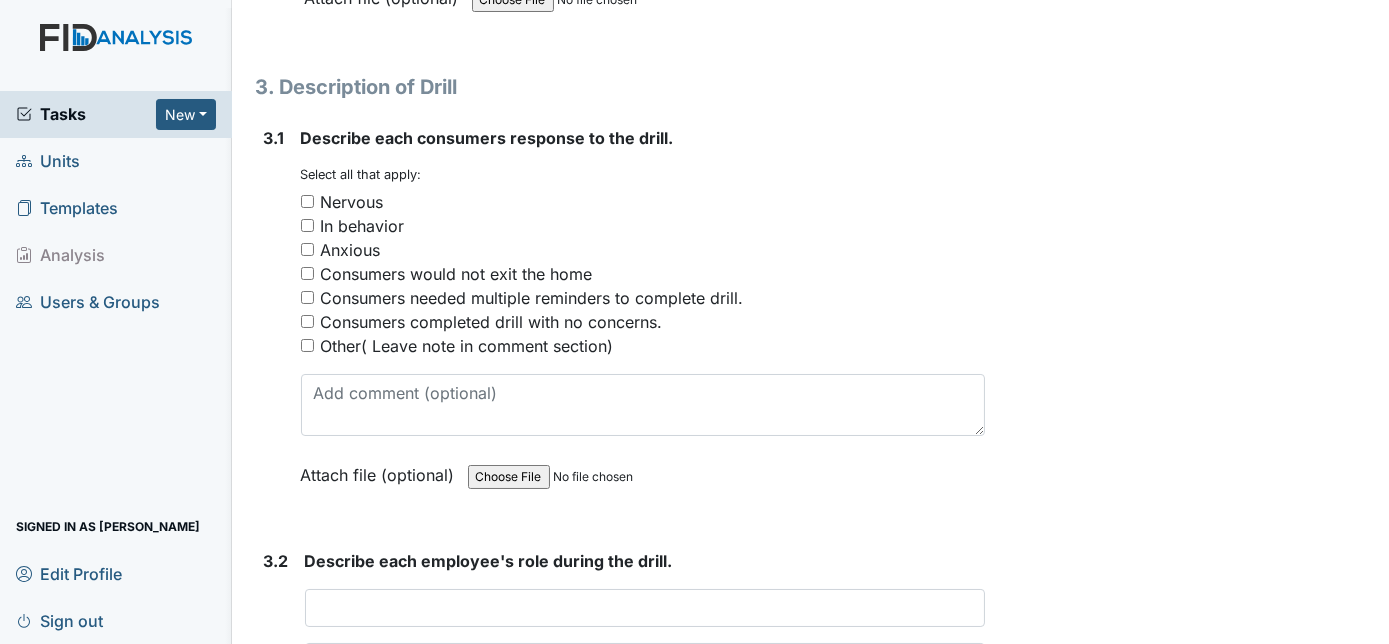 scroll, scrollTop: 2181, scrollLeft: 0, axis: vertical 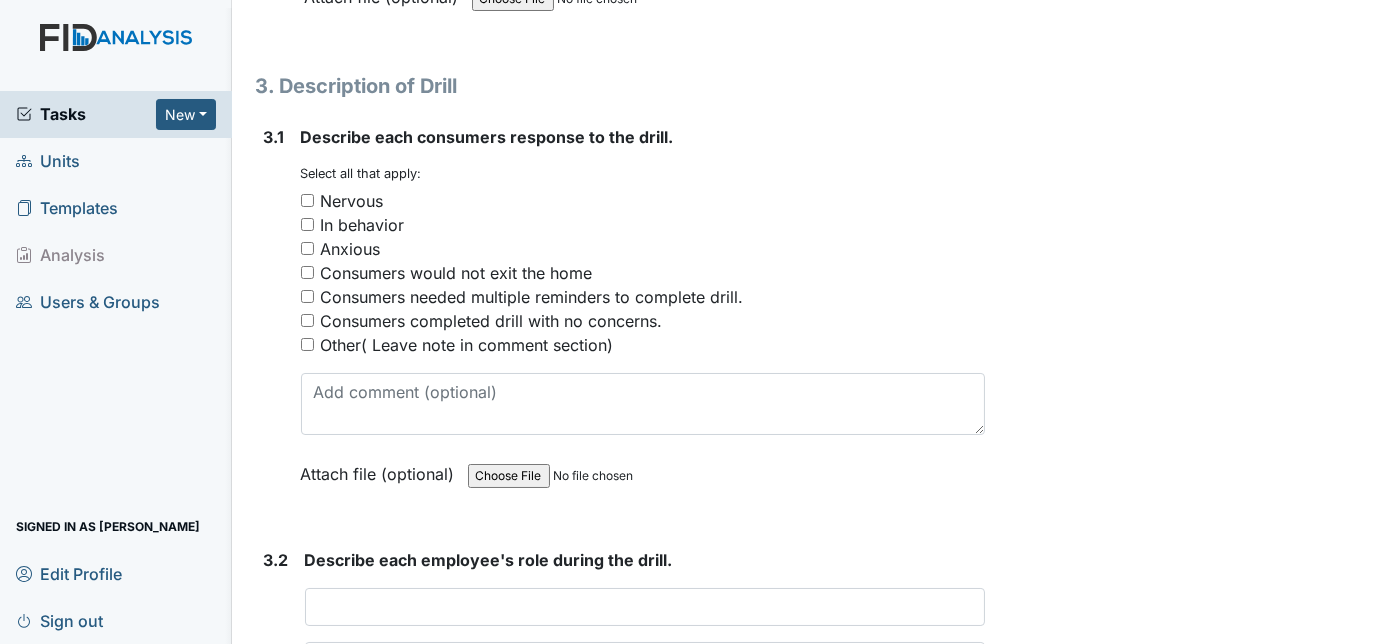 click on "Nervous" at bounding box center [643, 201] 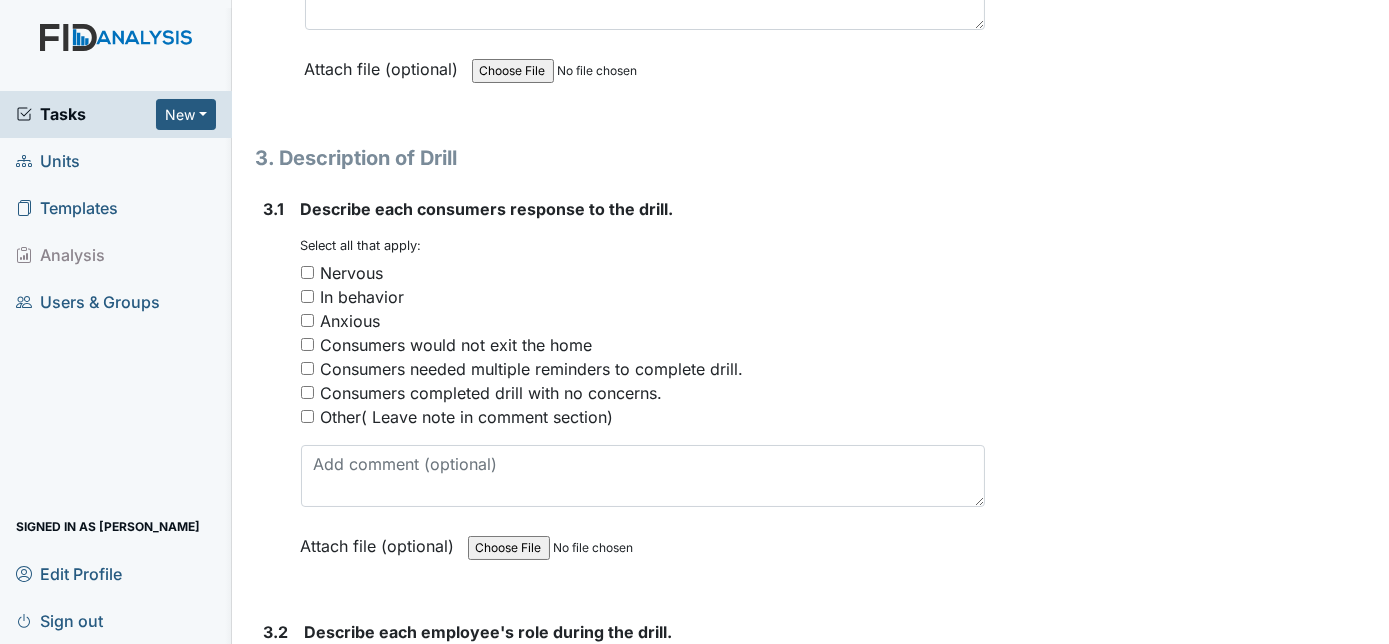 scroll, scrollTop: 2145, scrollLeft: 0, axis: vertical 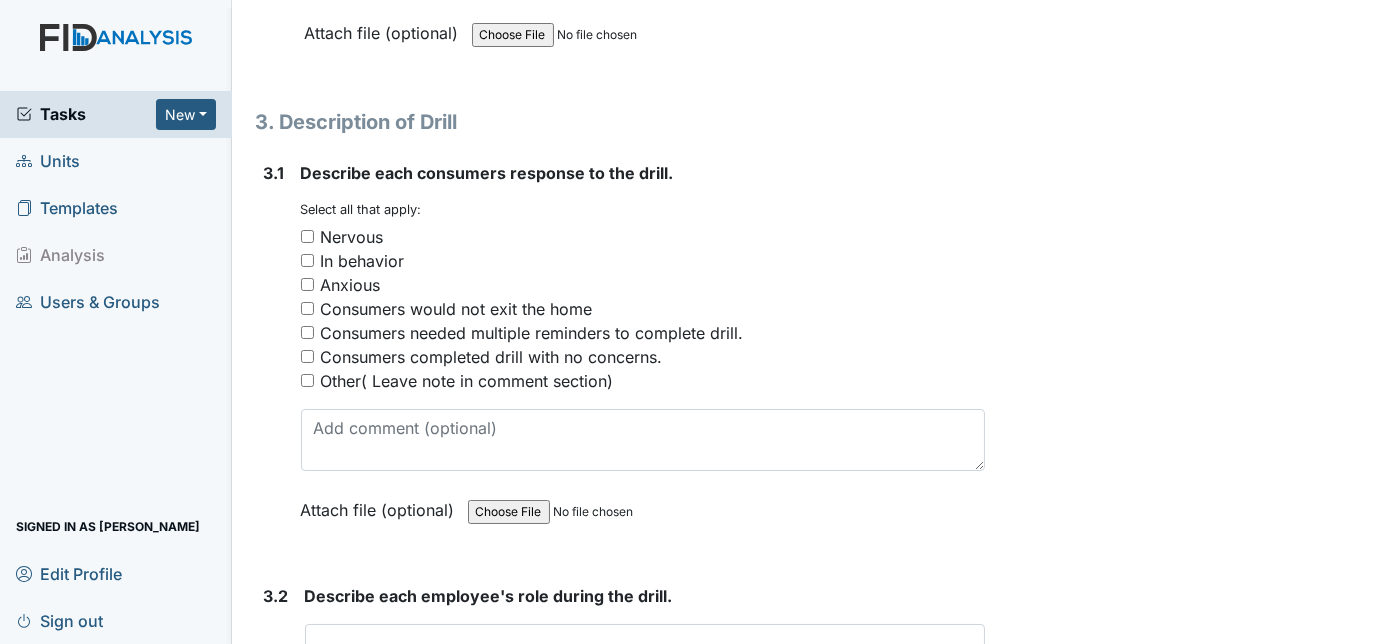 click on "Nervous" at bounding box center [643, 237] 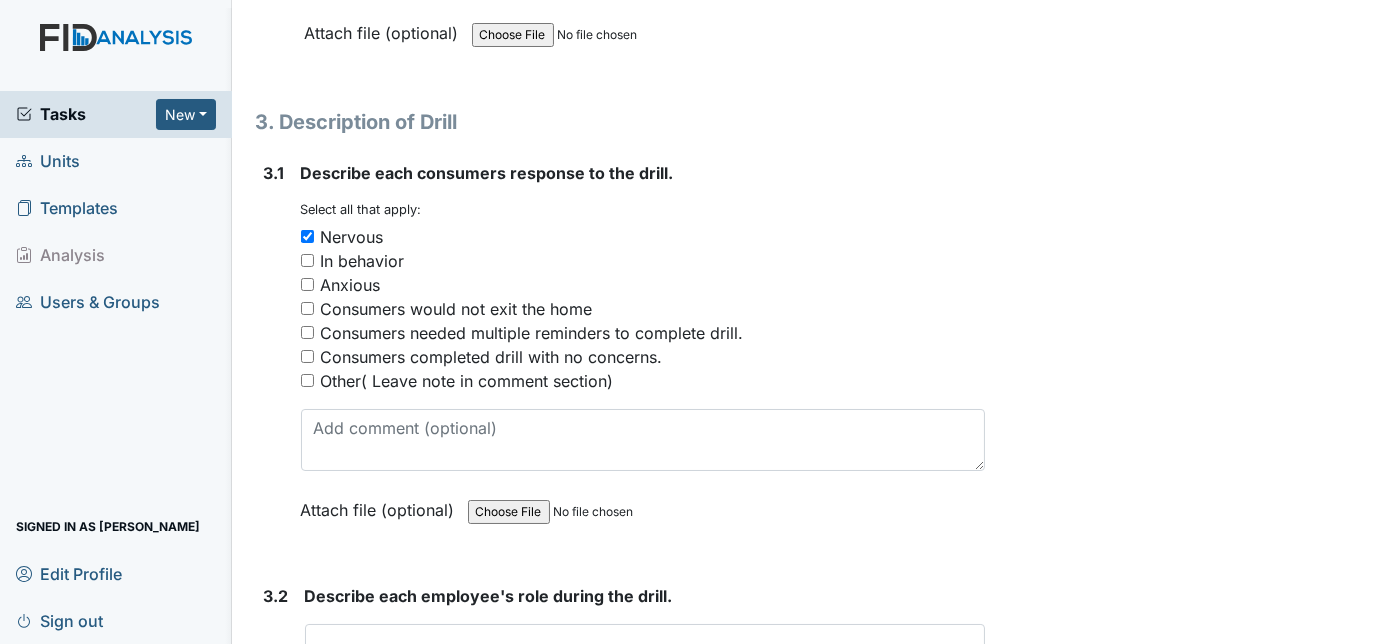 click on "3.1
Describe each consumers response to the drill.
You must select one or more of the below options.
Select all that apply:
Nervous
In behavior
Anxious
Consumers would not exit the home
Consumers needed multiple reminders to complete drill.
Consumers completed drill with no concerns.
Other( Leave note in comment section)
Attach file (optional)
You can upload .pdf, .txt, .jpg, .jpeg, .png, .csv, .xls, or .doc files under 100MB." at bounding box center (621, 356) 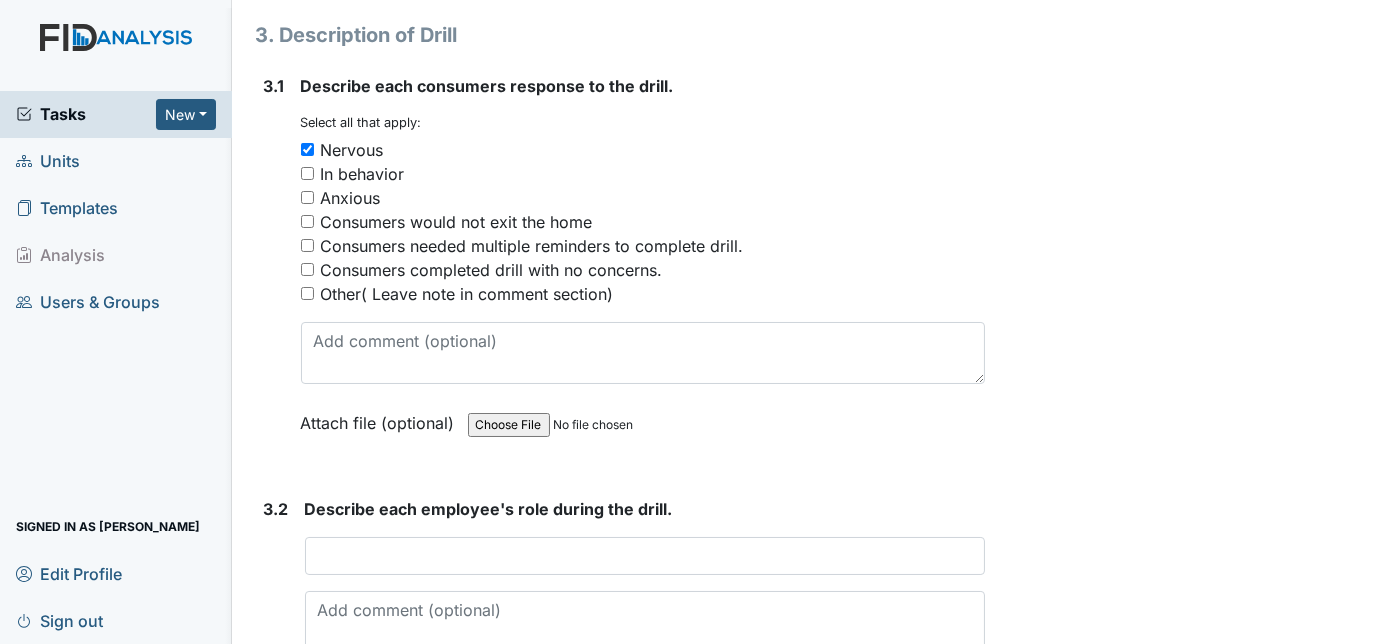 scroll, scrollTop: 2254, scrollLeft: 0, axis: vertical 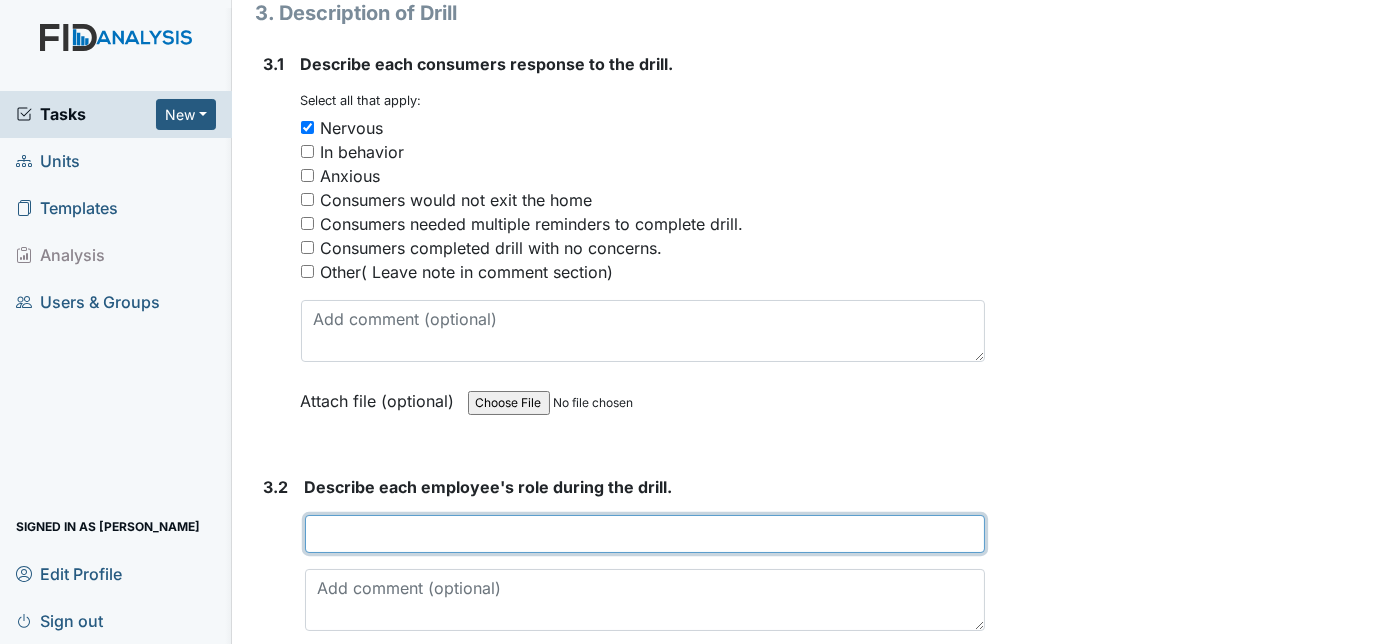 click at bounding box center (645, 534) 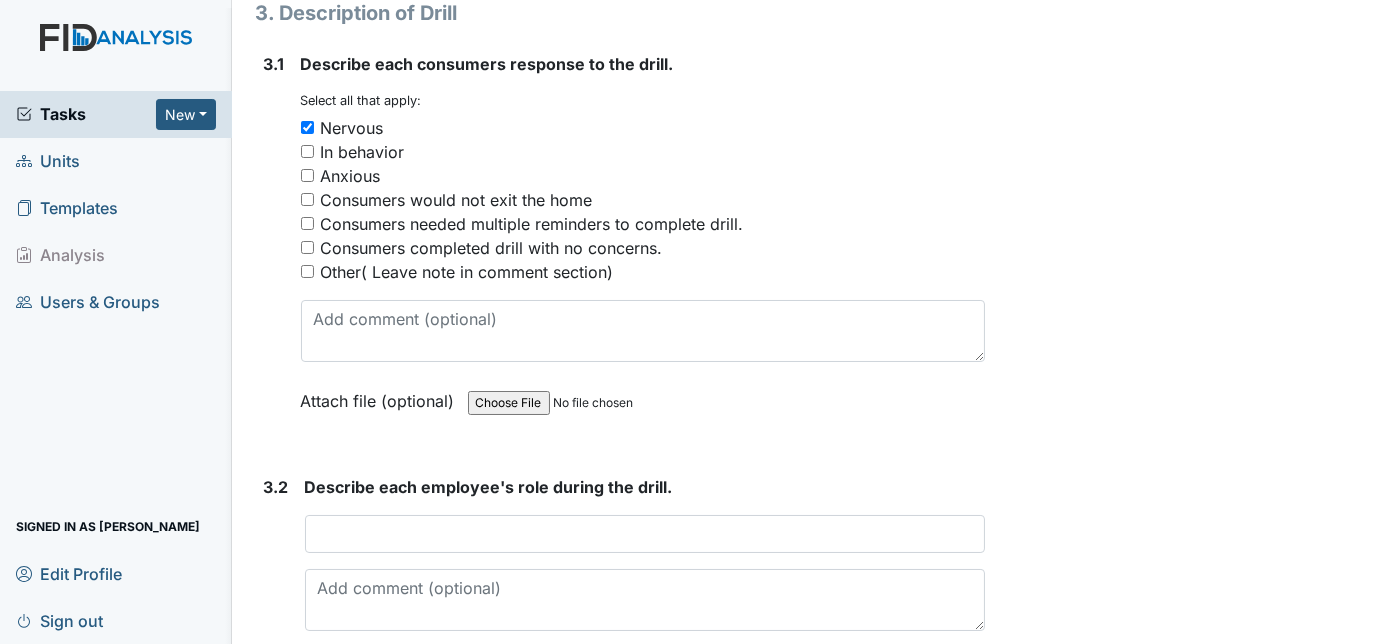 click on "3.2" at bounding box center (276, 593) 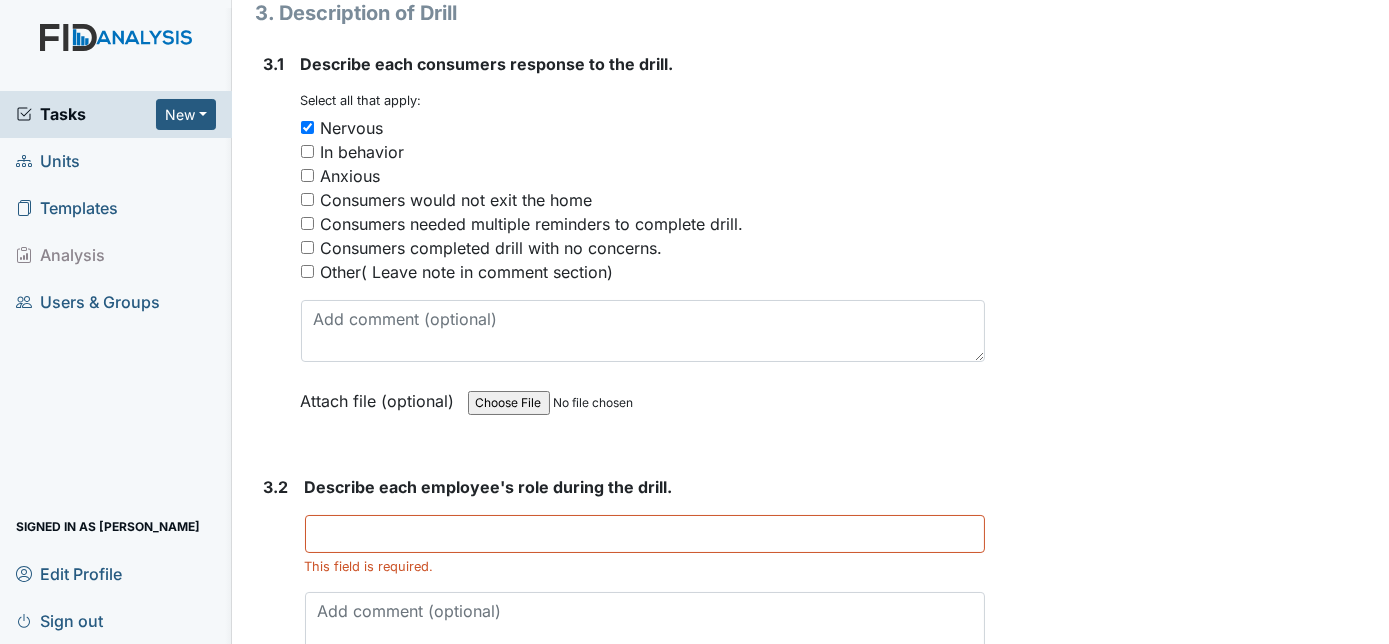 drag, startPoint x: 320, startPoint y: 520, endPoint x: 280, endPoint y: 542, distance: 45.65085 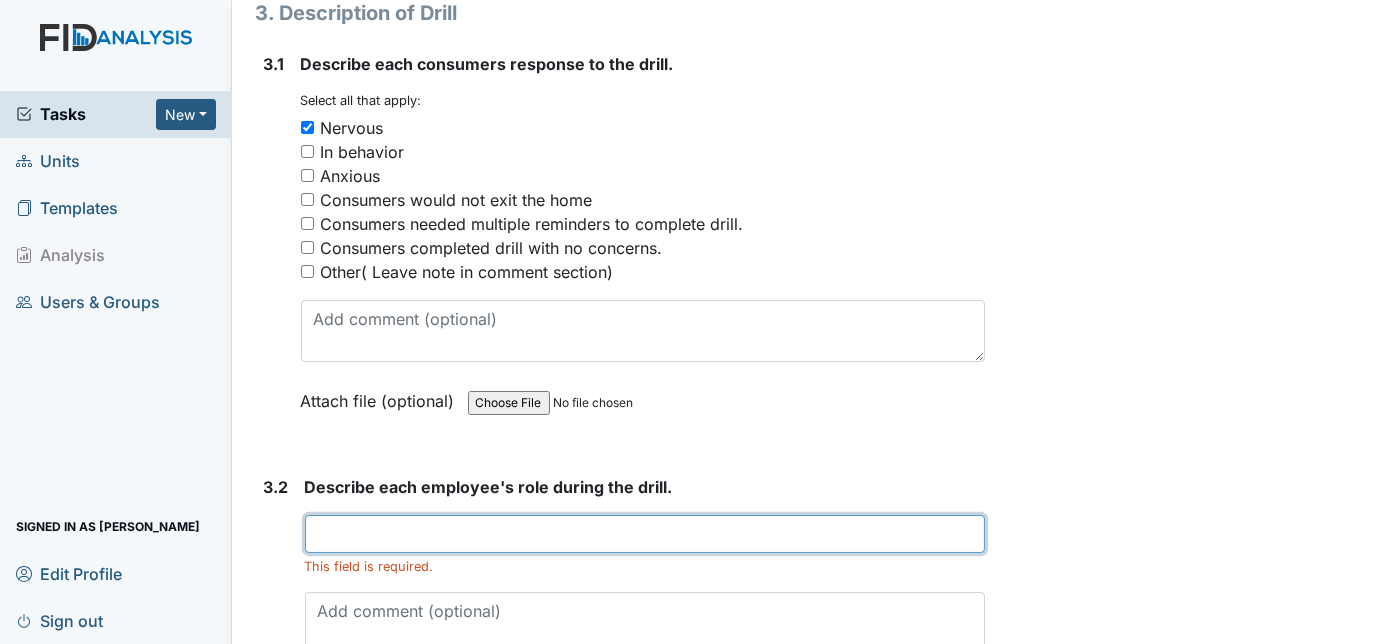 click at bounding box center (645, 534) 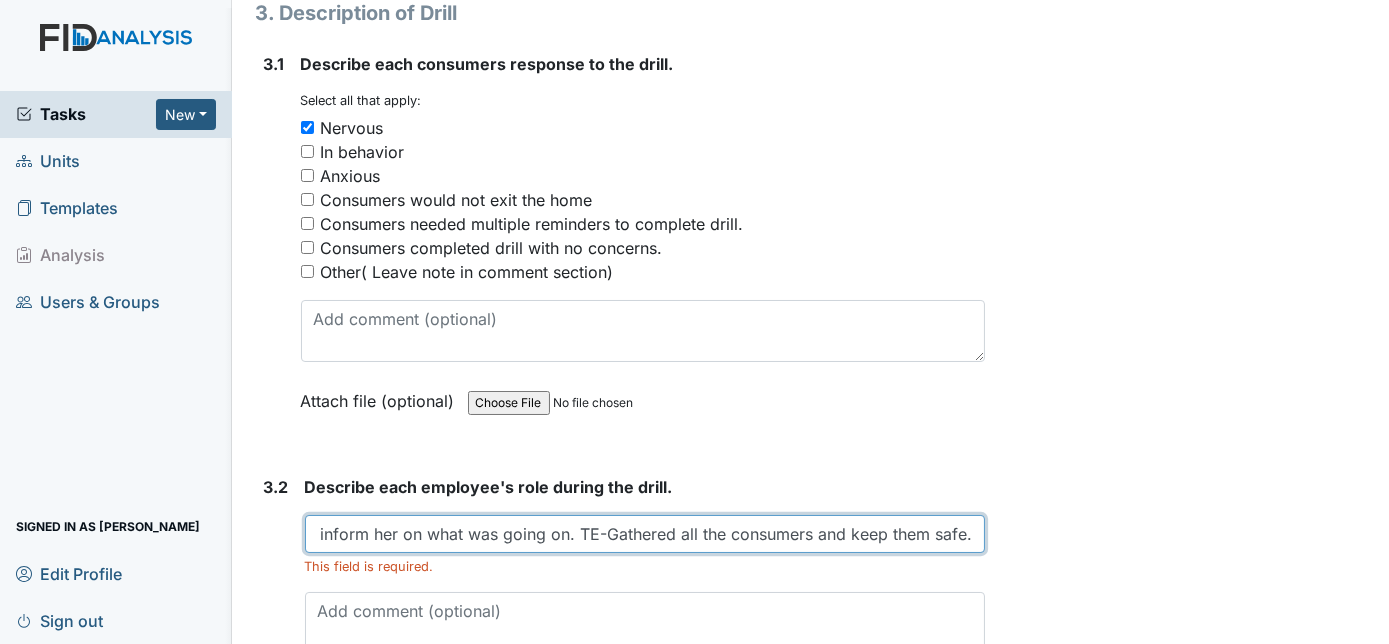 scroll, scrollTop: 0, scrollLeft: 181, axis: horizontal 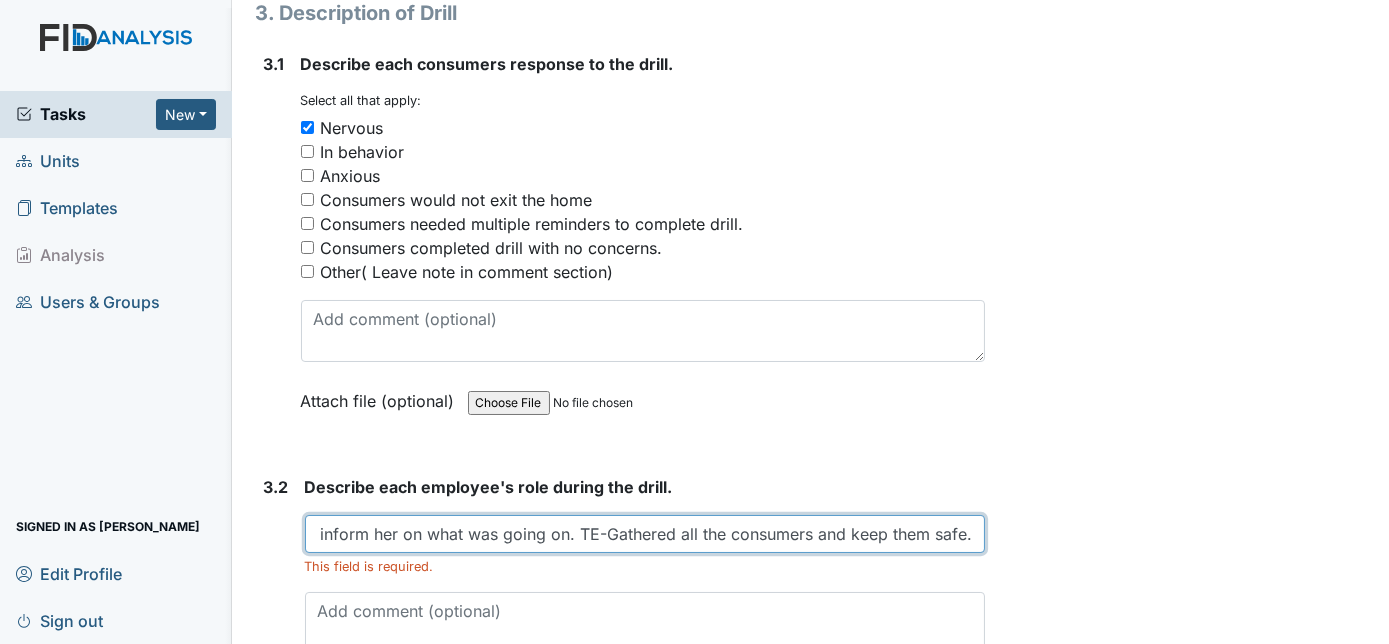 type on "GC-Called 911 & QP to inform her on what was going on. TE-Gathered all the consumers and keep them safe." 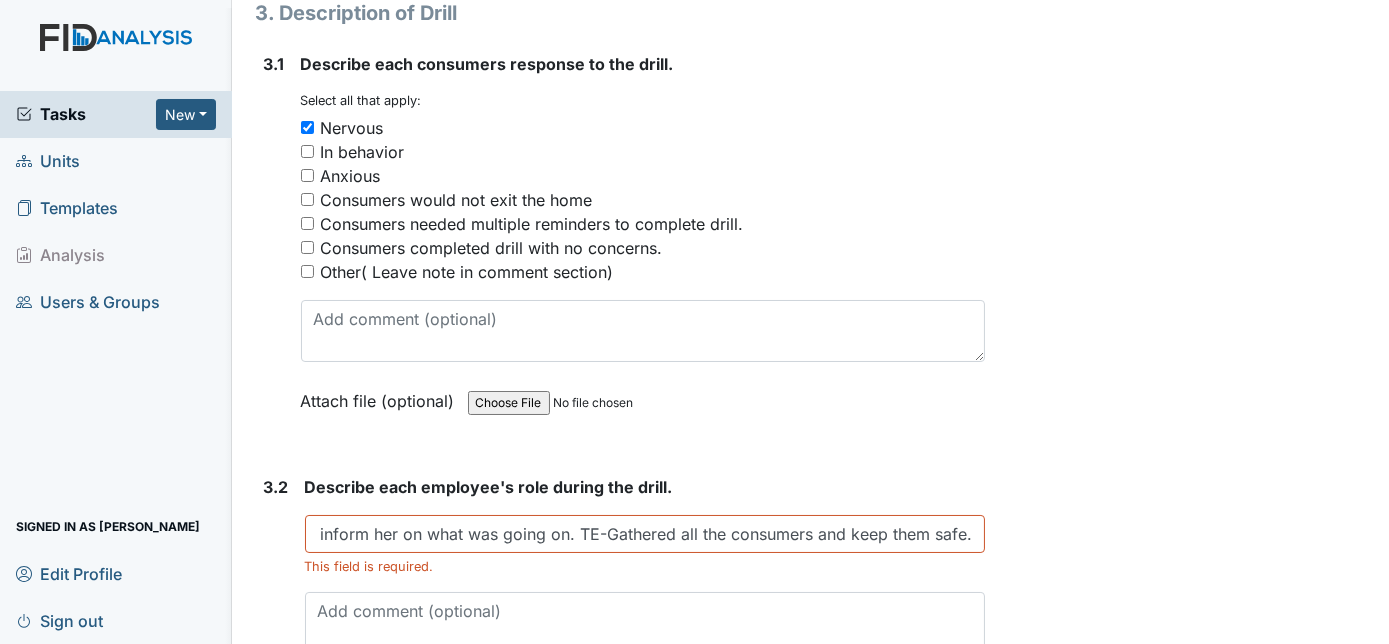 scroll, scrollTop: 0, scrollLeft: 0, axis: both 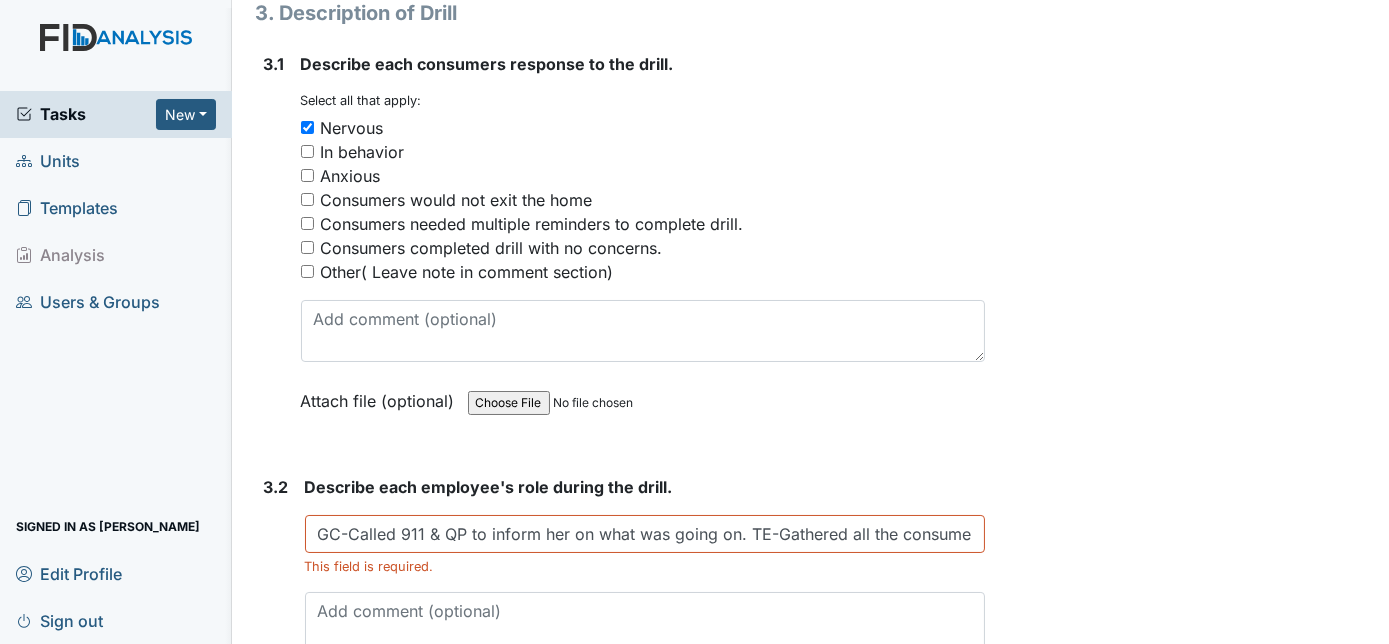 click on "3.2" at bounding box center [276, 605] 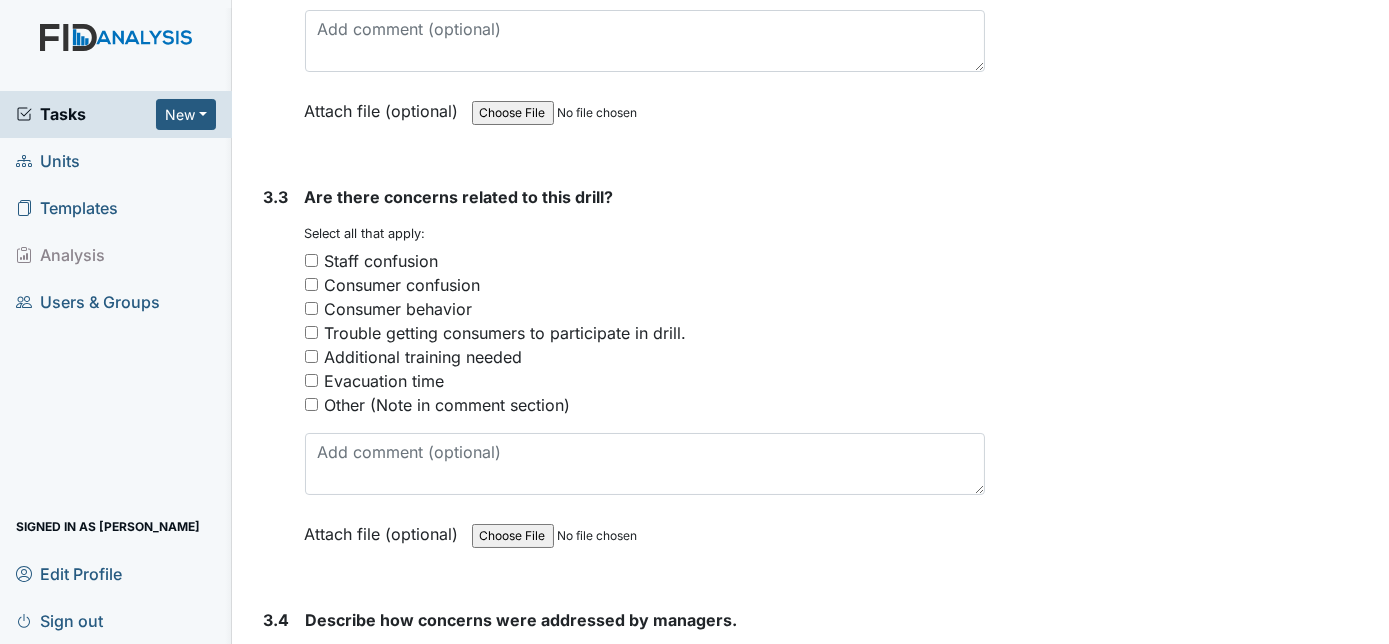 scroll, scrollTop: 2872, scrollLeft: 0, axis: vertical 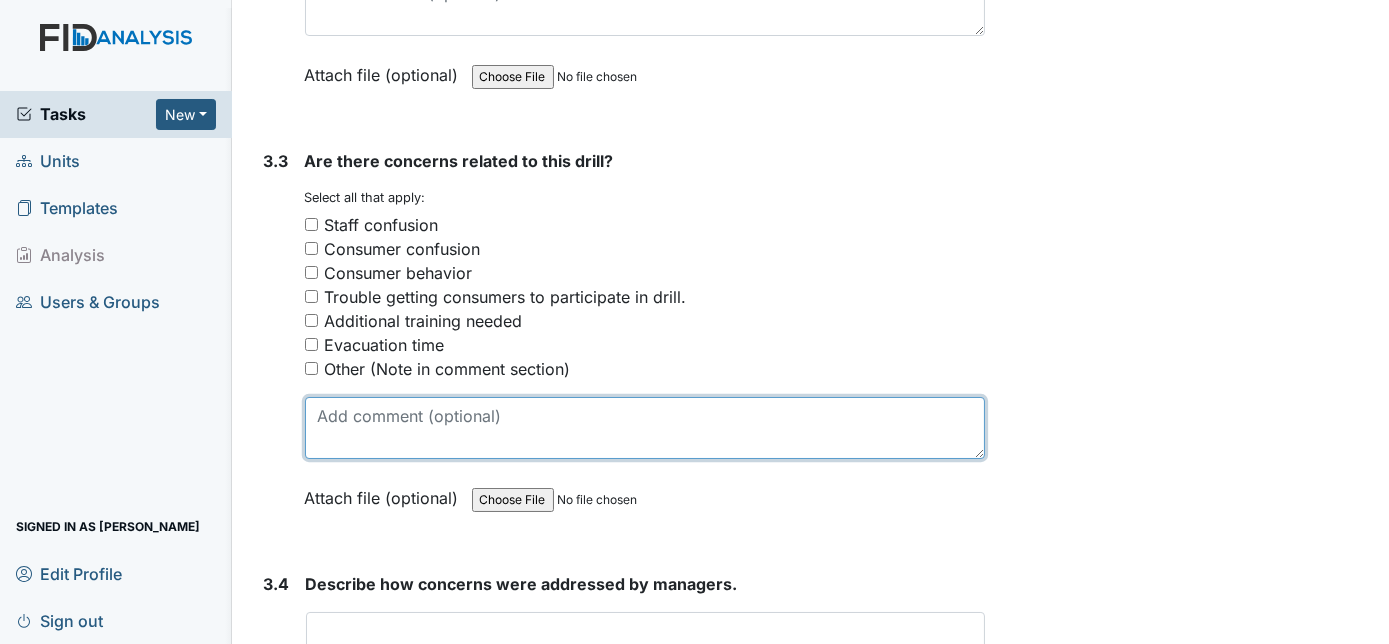 click at bounding box center (645, 428) 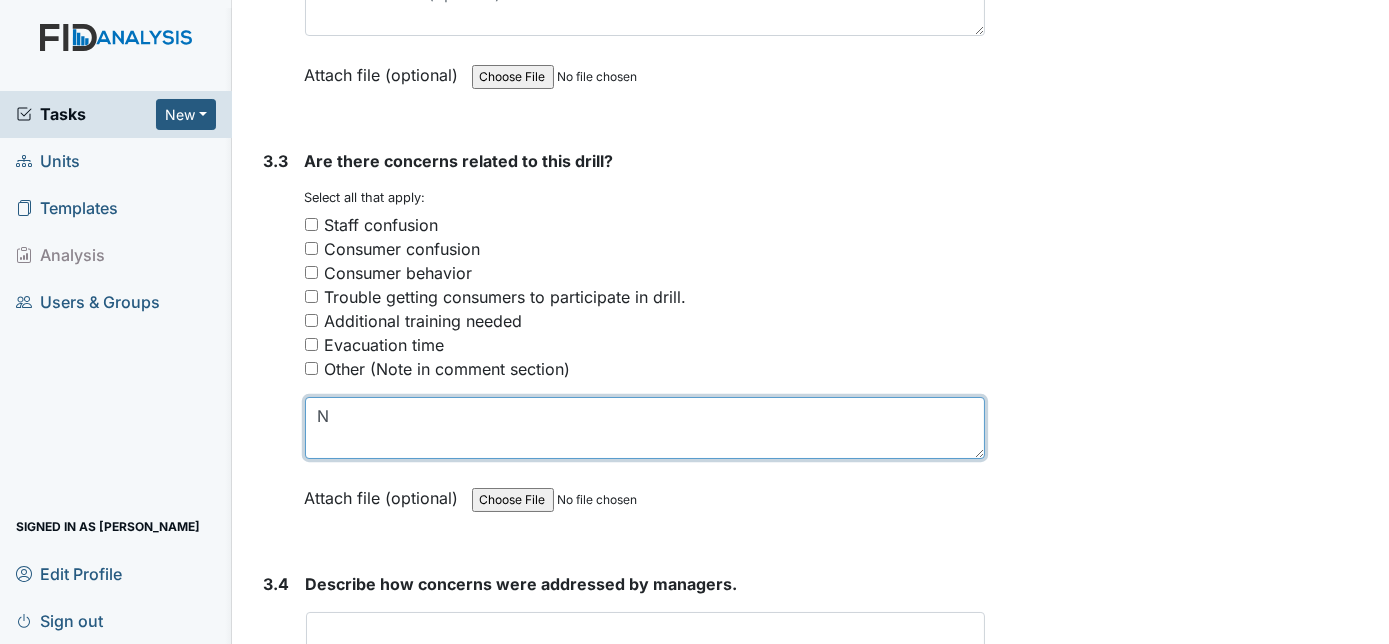 click on "N" at bounding box center [645, 428] 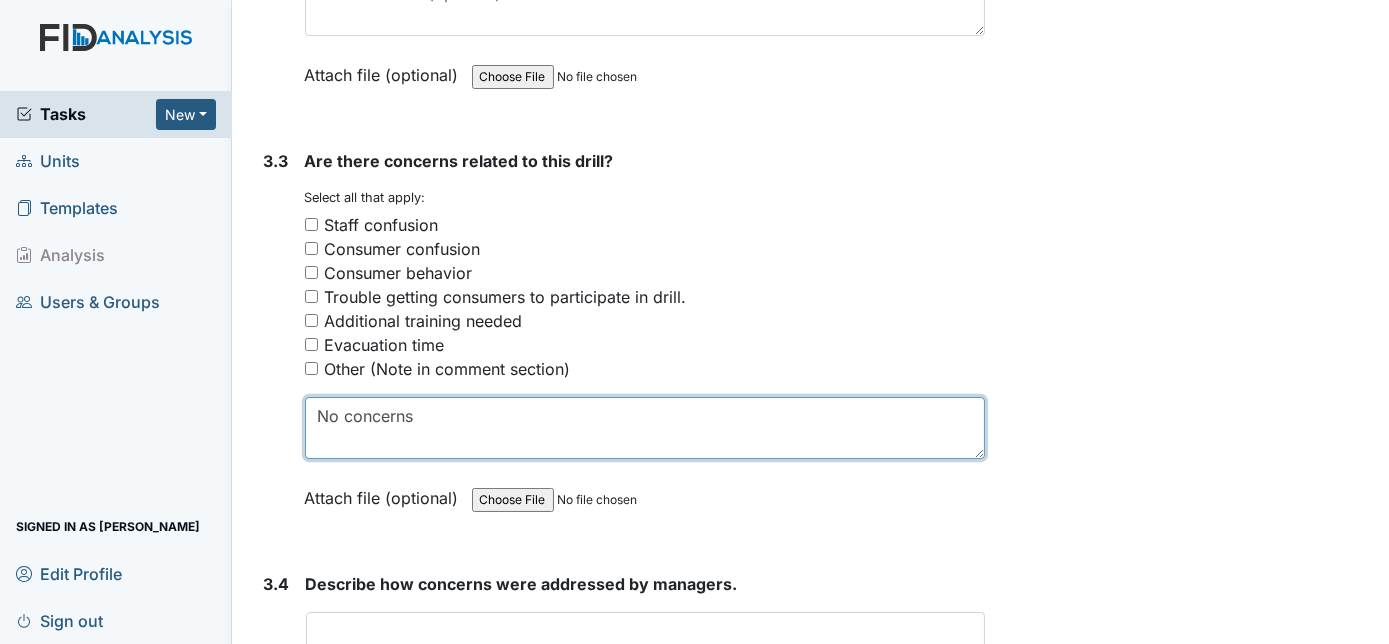 type on "No concerns" 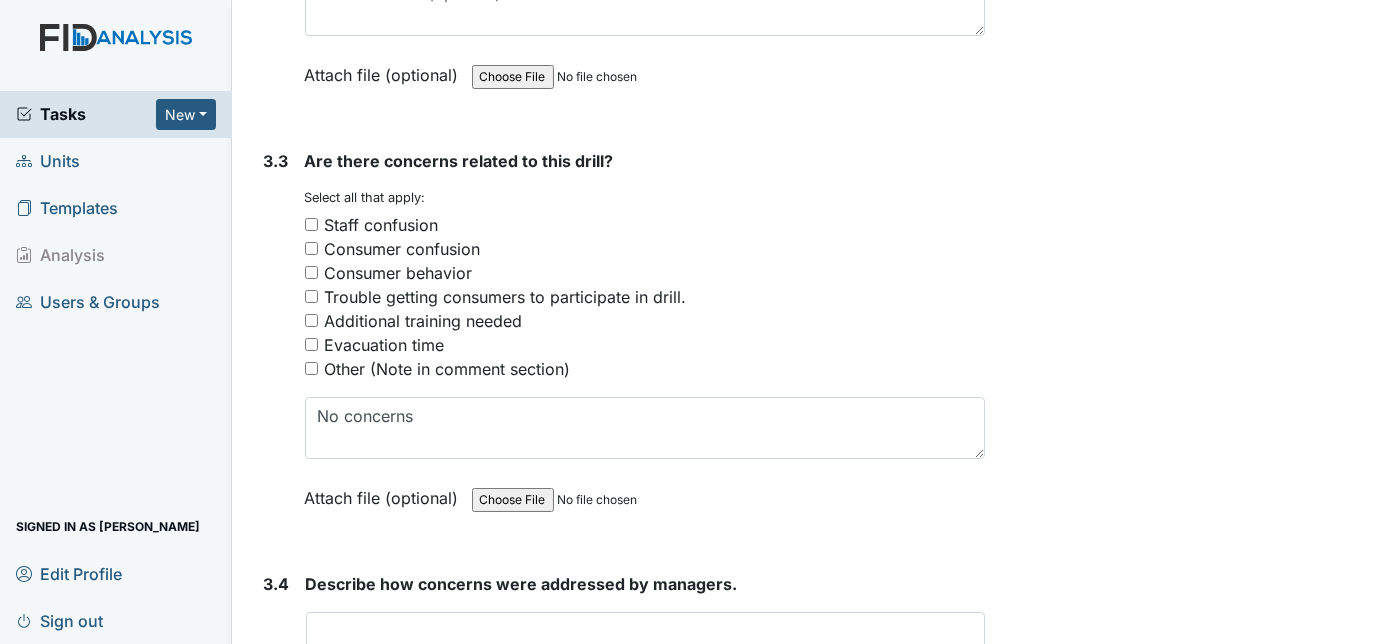 click on "Other (Note in comment section)" at bounding box center [311, 368] 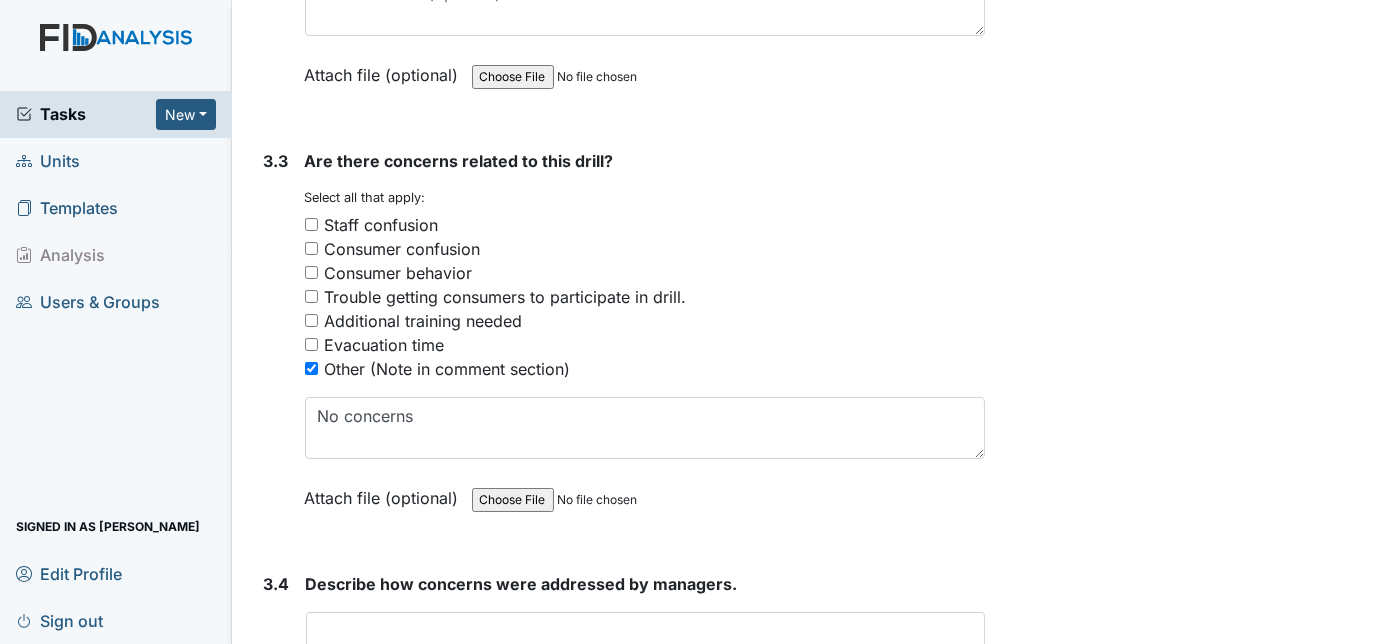 click on "3.3" at bounding box center [276, 344] 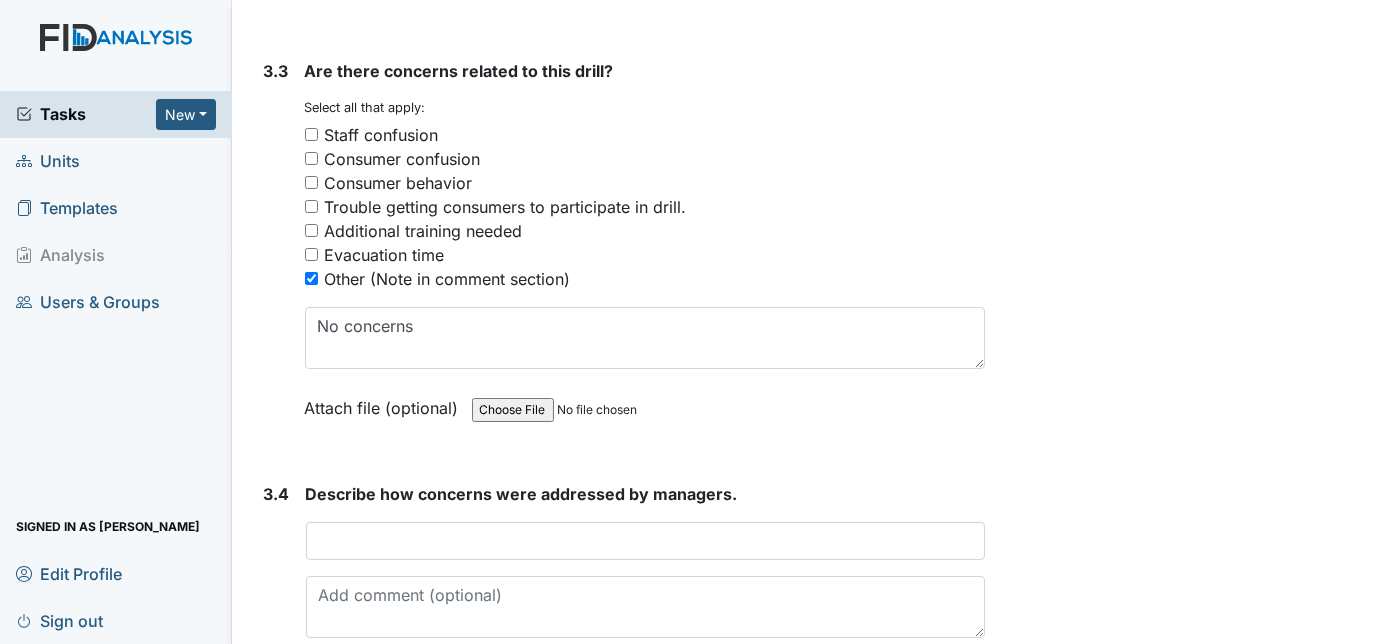 scroll, scrollTop: 2981, scrollLeft: 0, axis: vertical 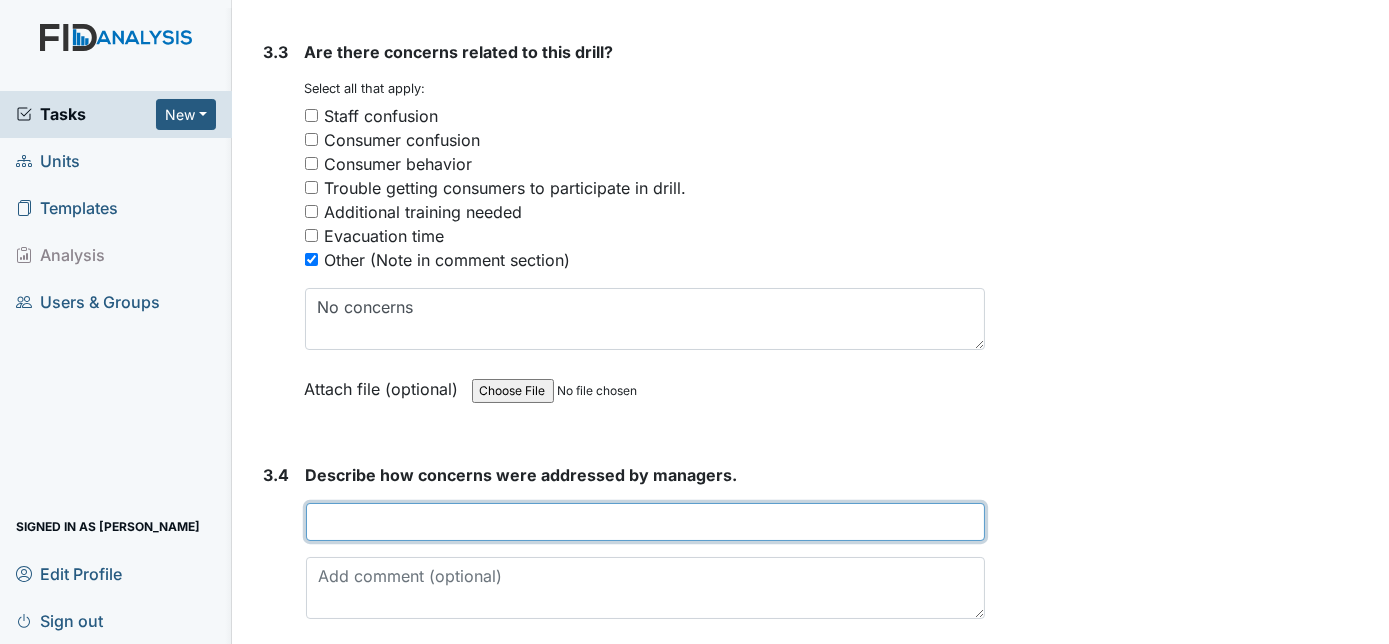 click at bounding box center (646, 522) 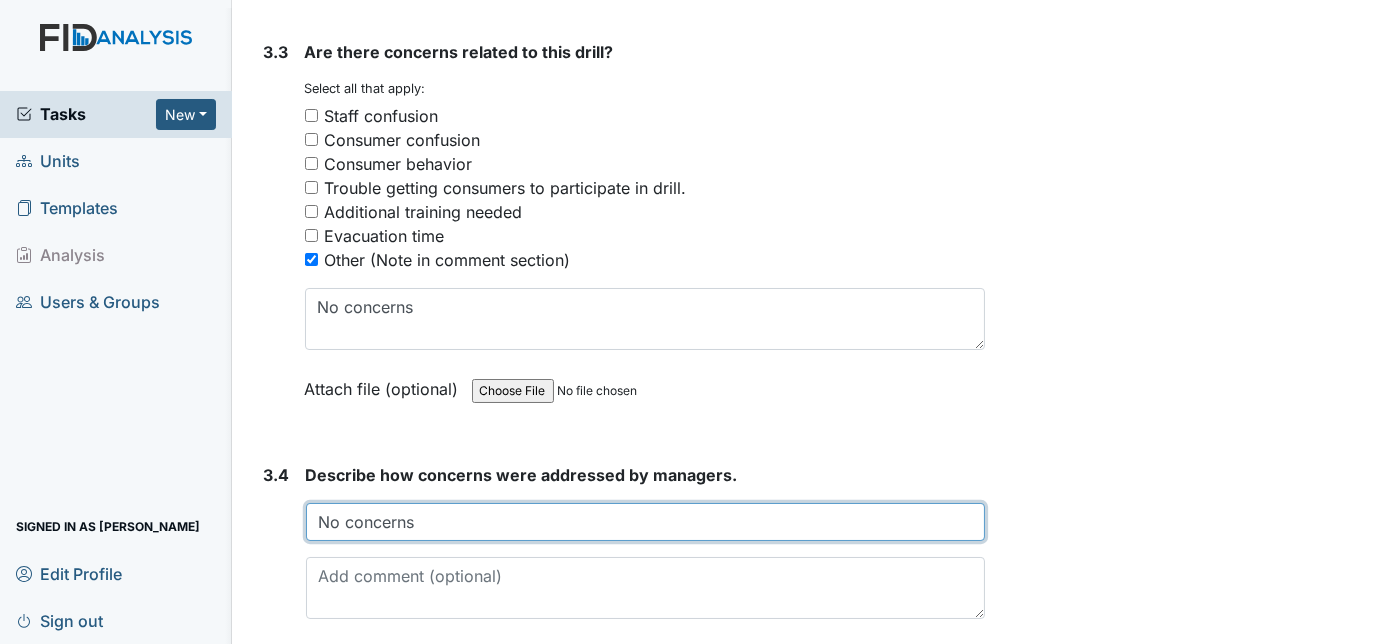 type on "No concerns" 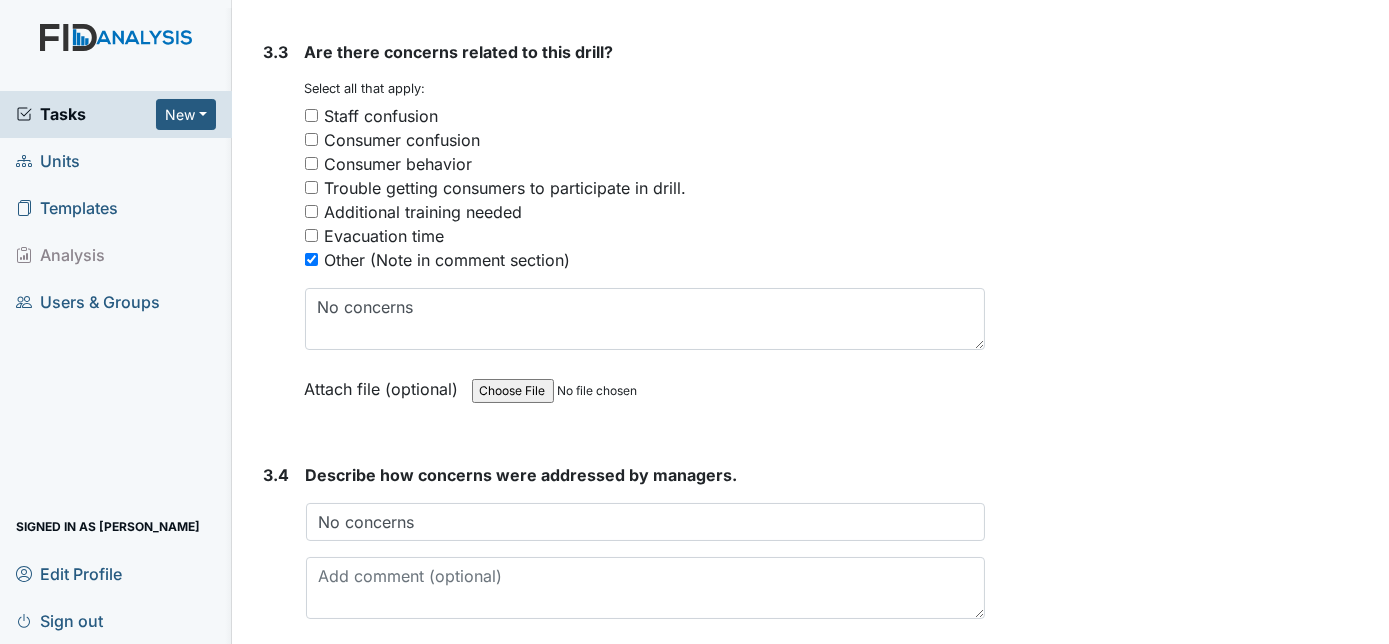 click on "3.4" at bounding box center (277, 549) 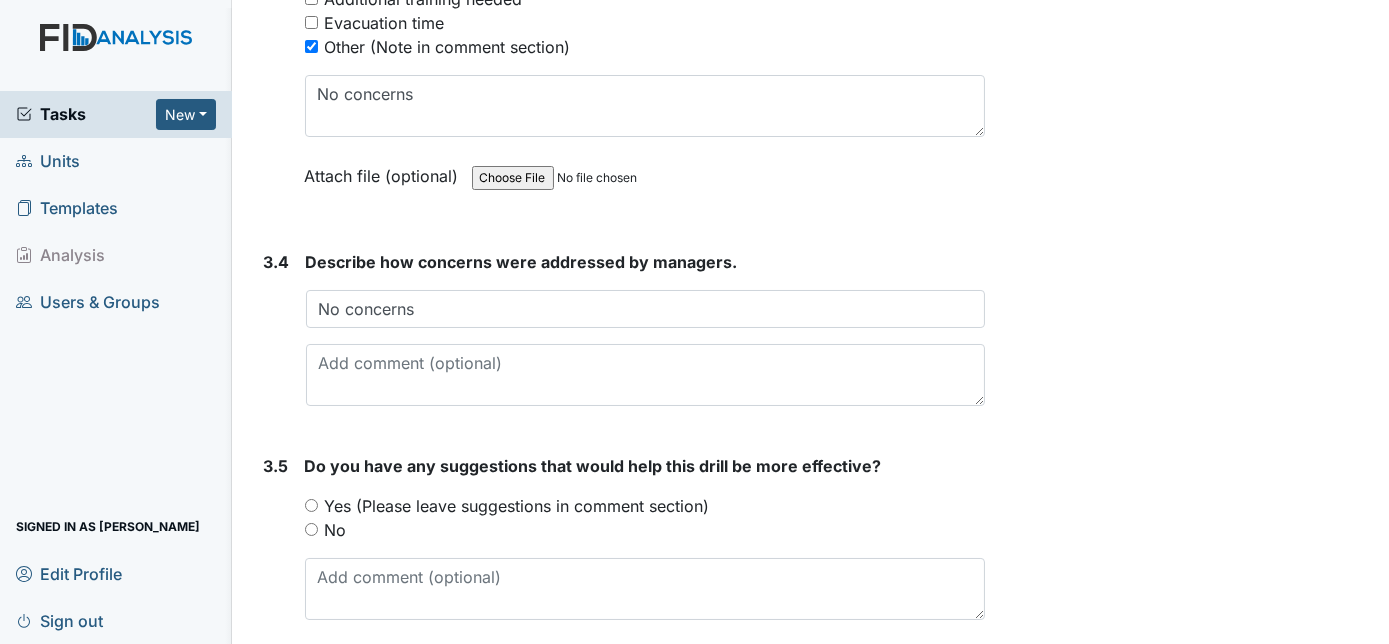 scroll, scrollTop: 3254, scrollLeft: 0, axis: vertical 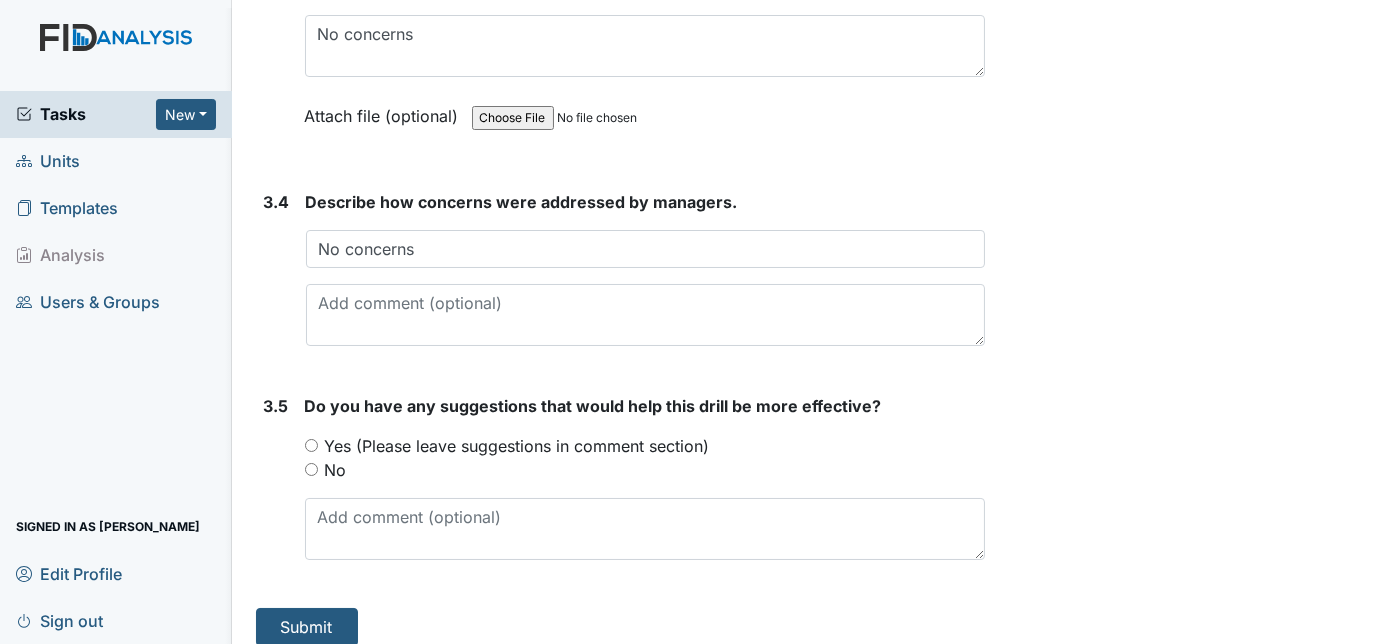 click on "No" at bounding box center [311, 469] 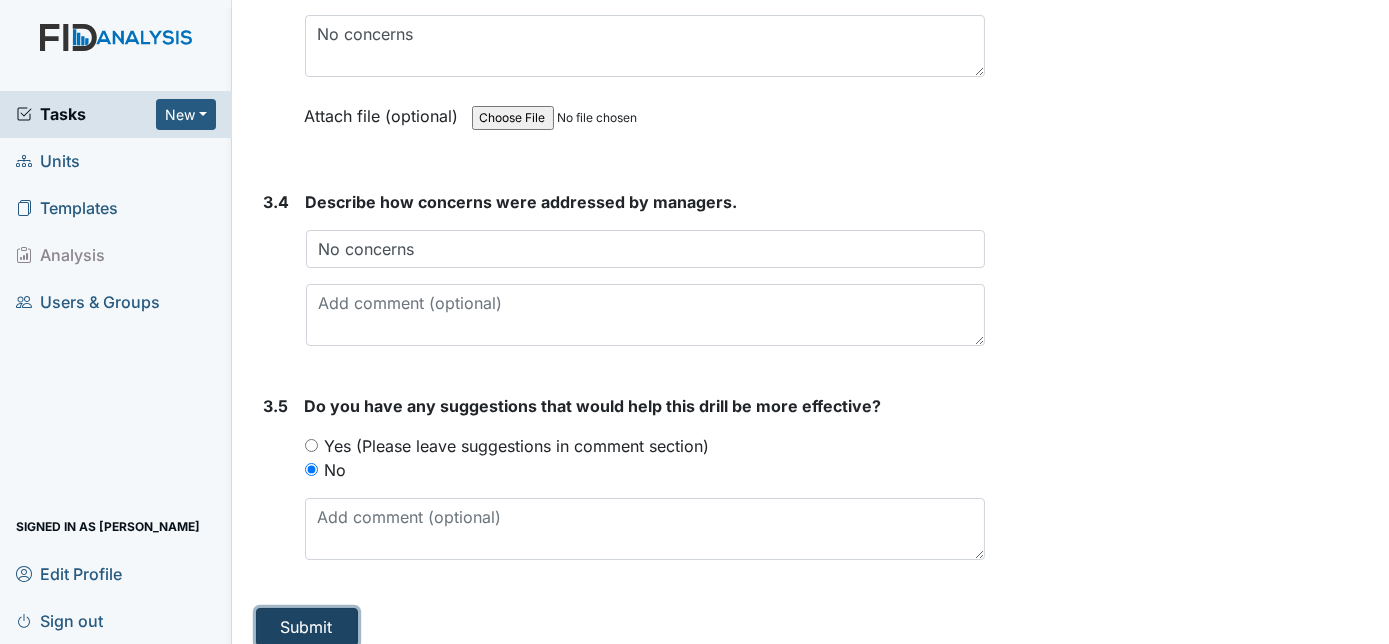 click on "Submit" at bounding box center (307, 627) 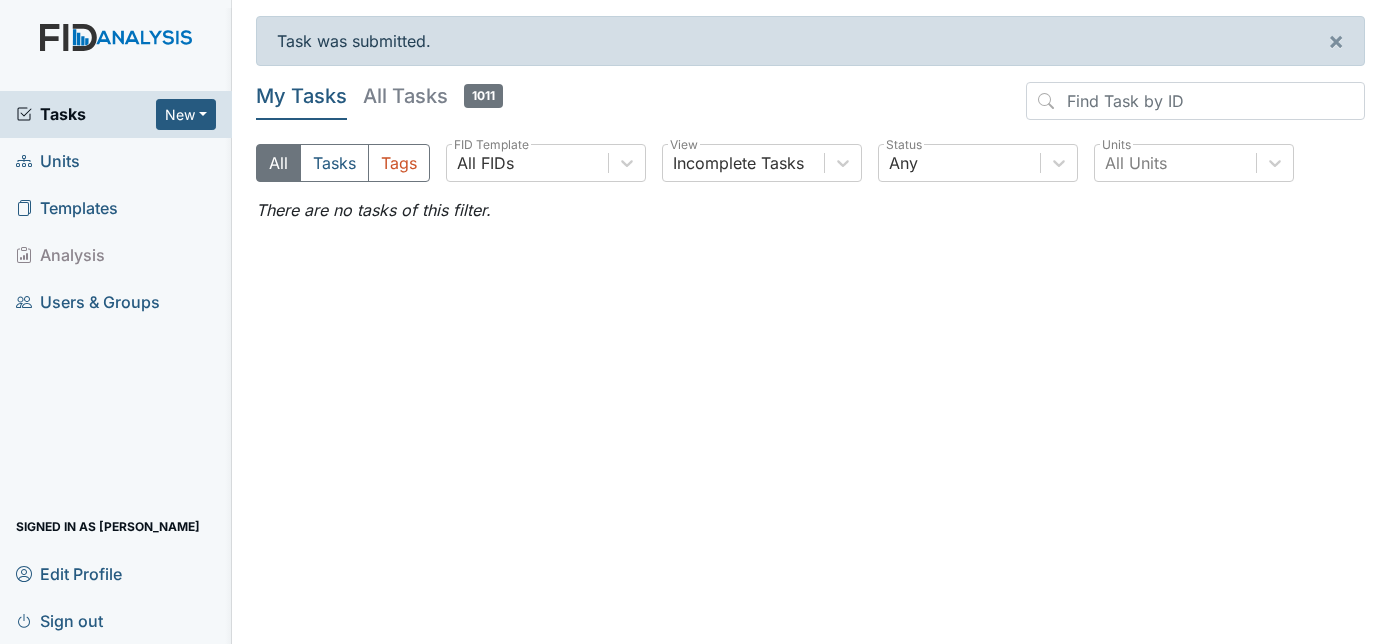 scroll, scrollTop: 0, scrollLeft: 0, axis: both 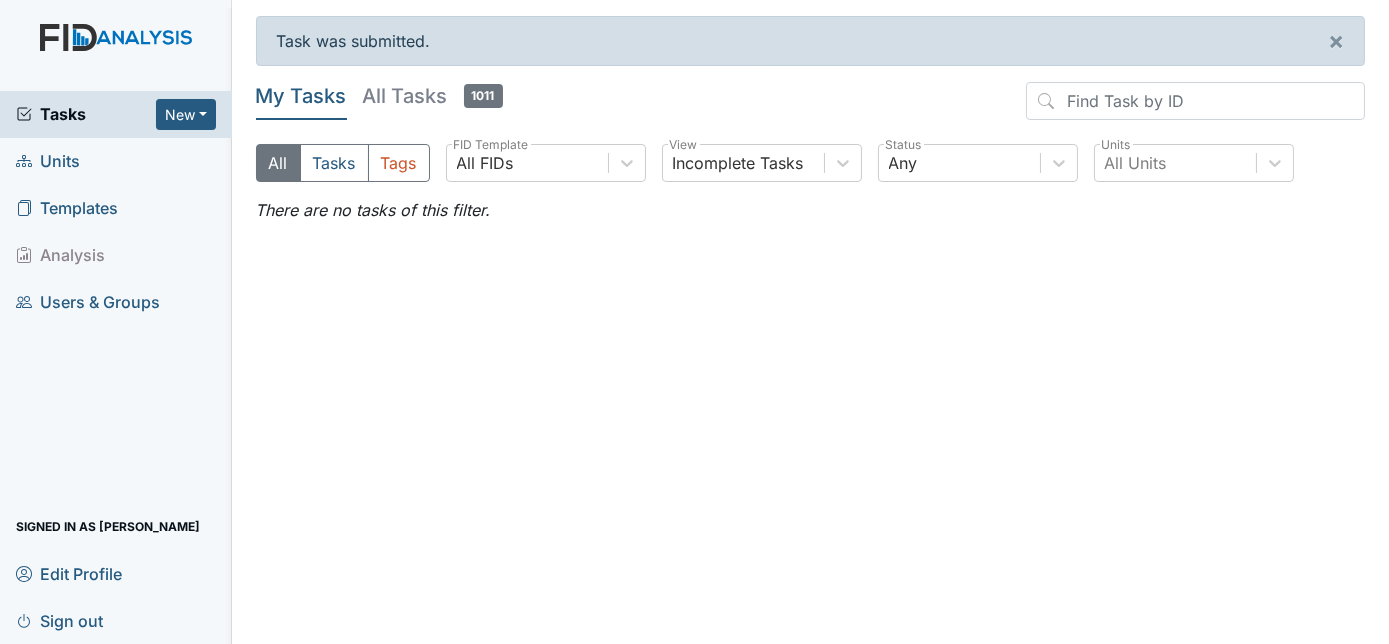 click on "Tasks" at bounding box center [86, 114] 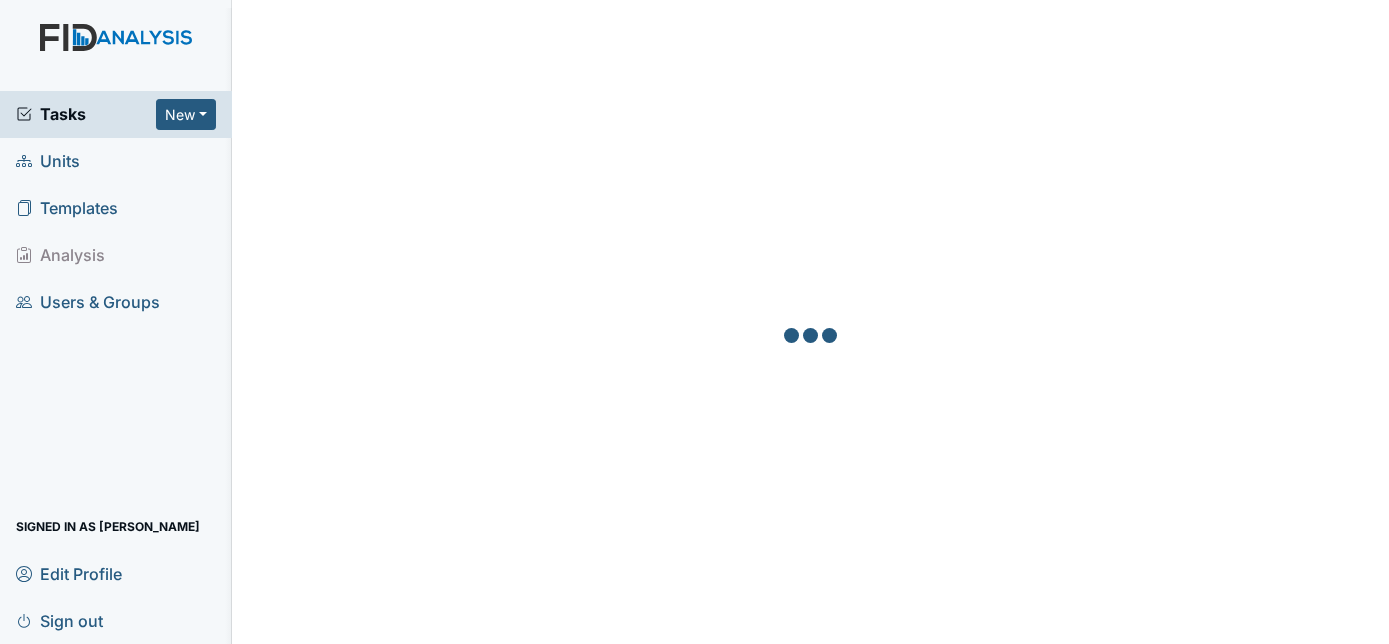scroll, scrollTop: 0, scrollLeft: 0, axis: both 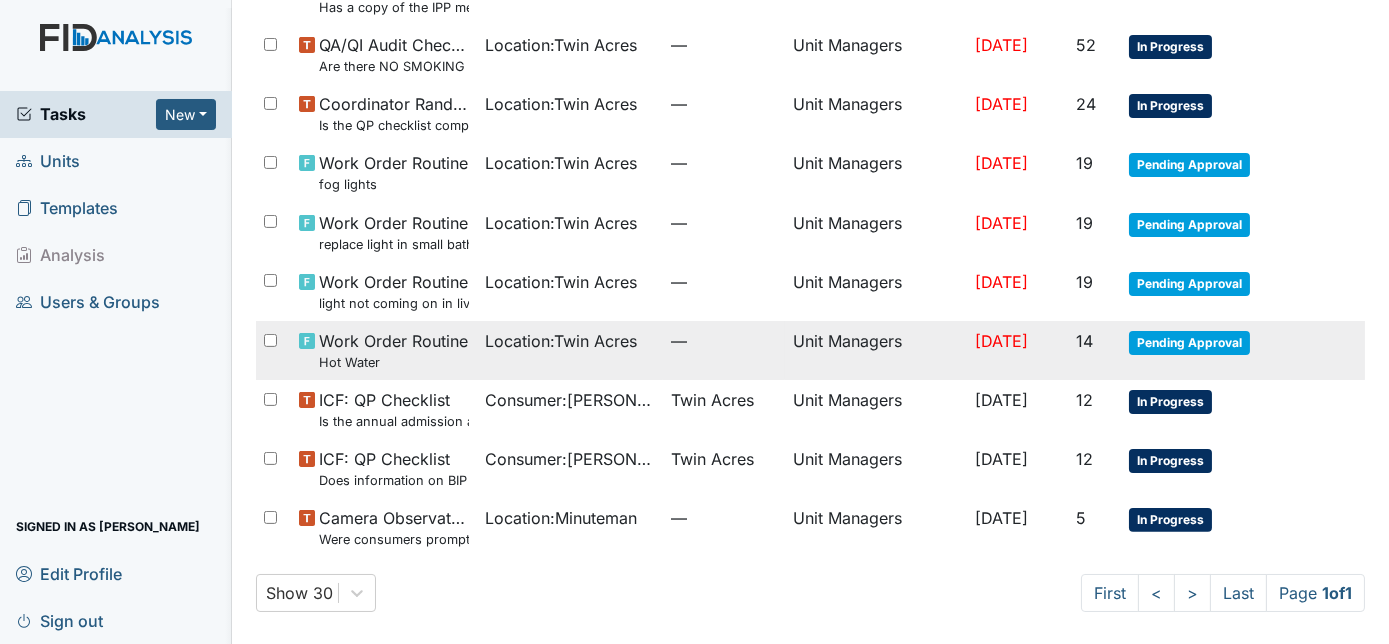 click on "Unit Managers" at bounding box center (876, 350) 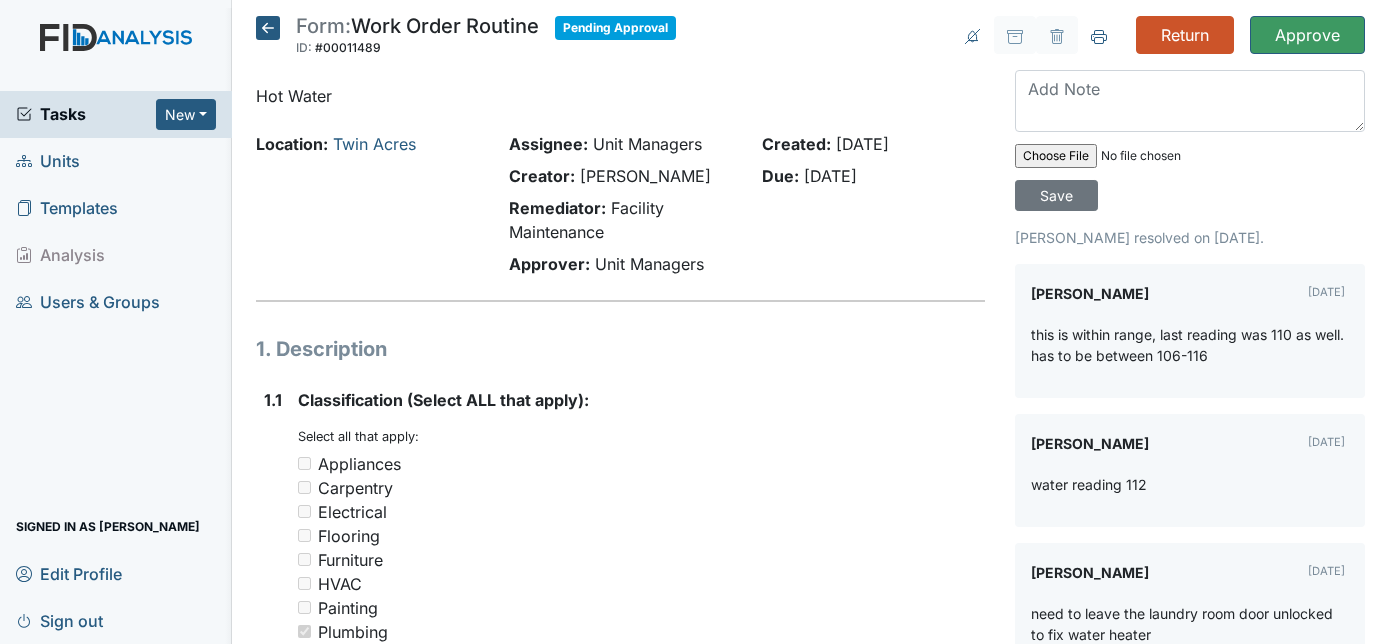 scroll, scrollTop: 0, scrollLeft: 0, axis: both 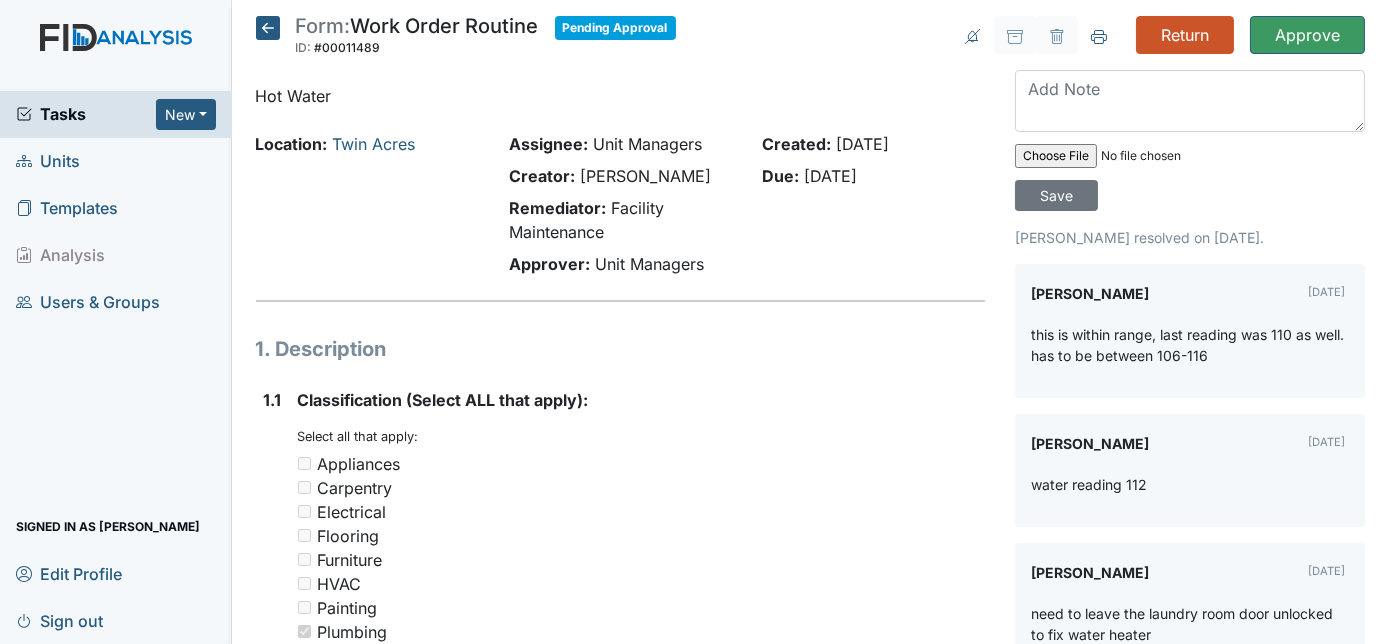 click 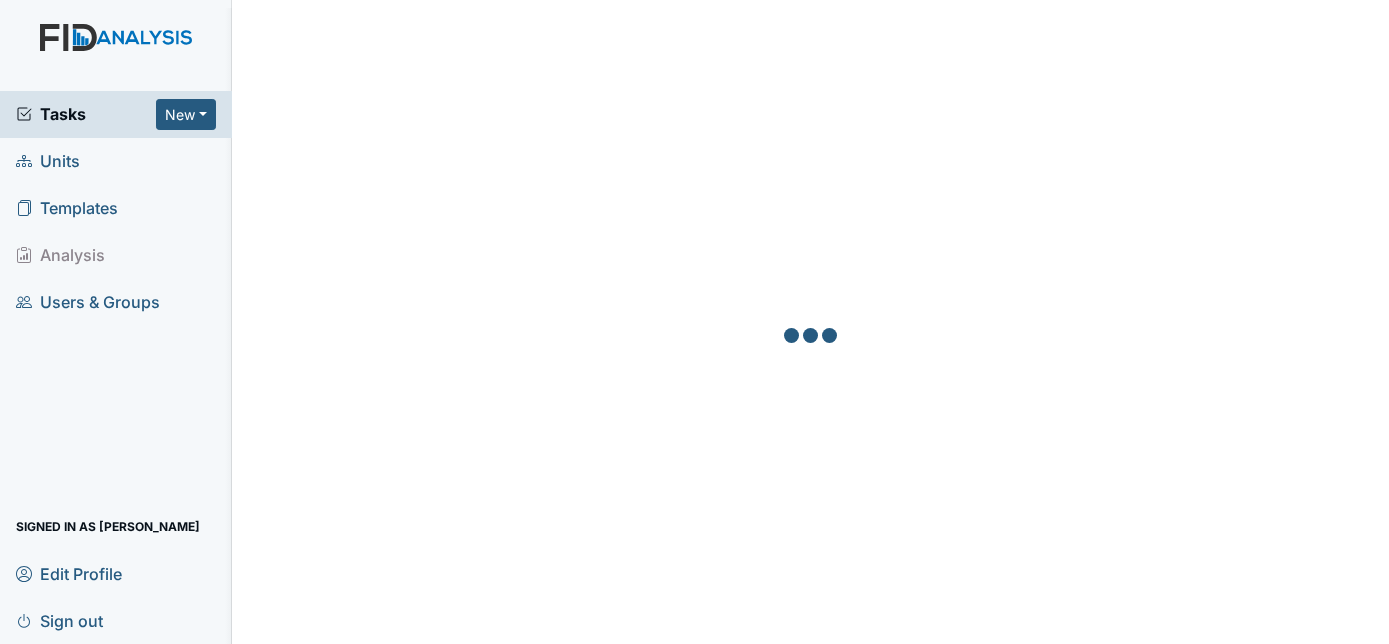 scroll, scrollTop: 0, scrollLeft: 0, axis: both 